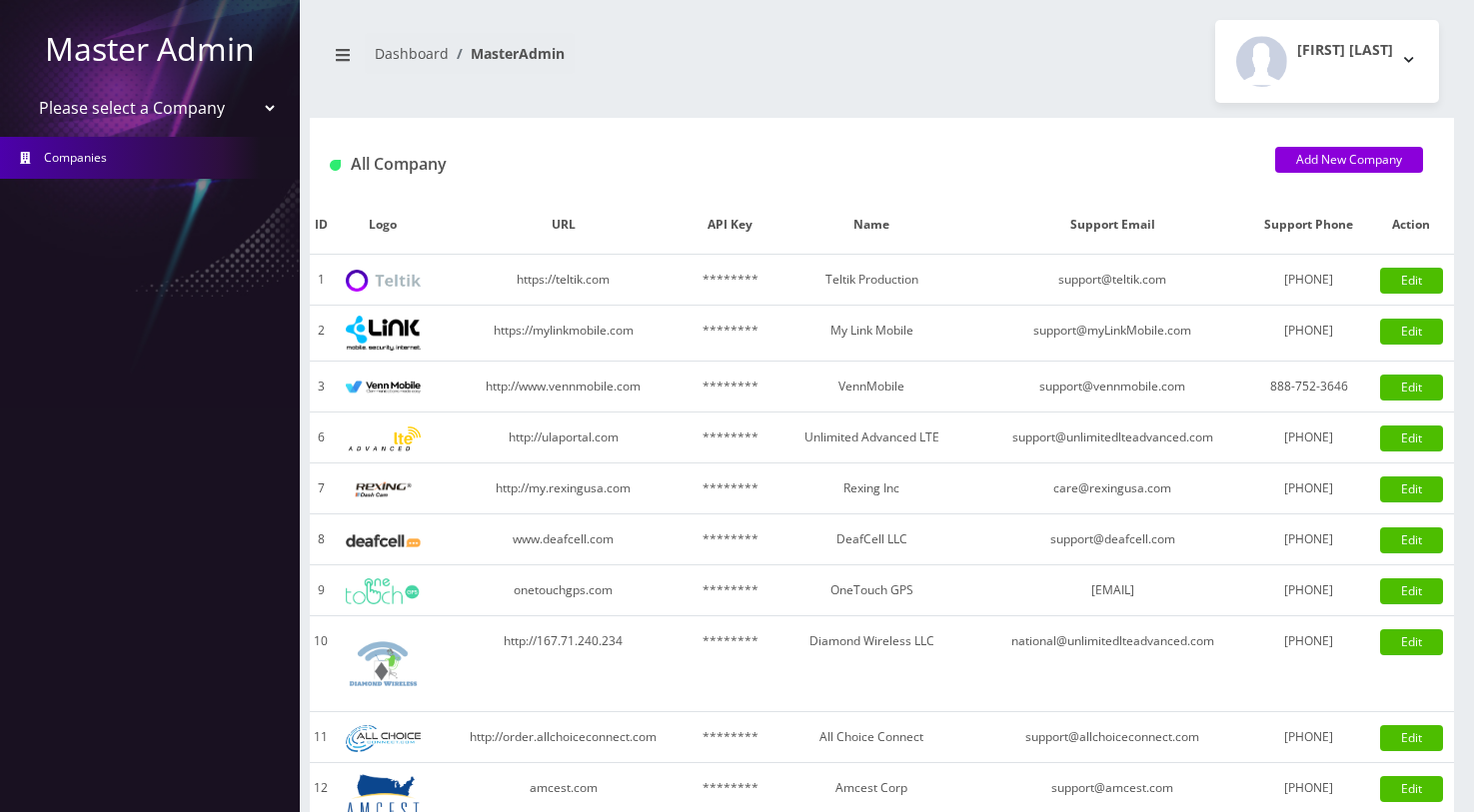scroll, scrollTop: 0, scrollLeft: 0, axis: both 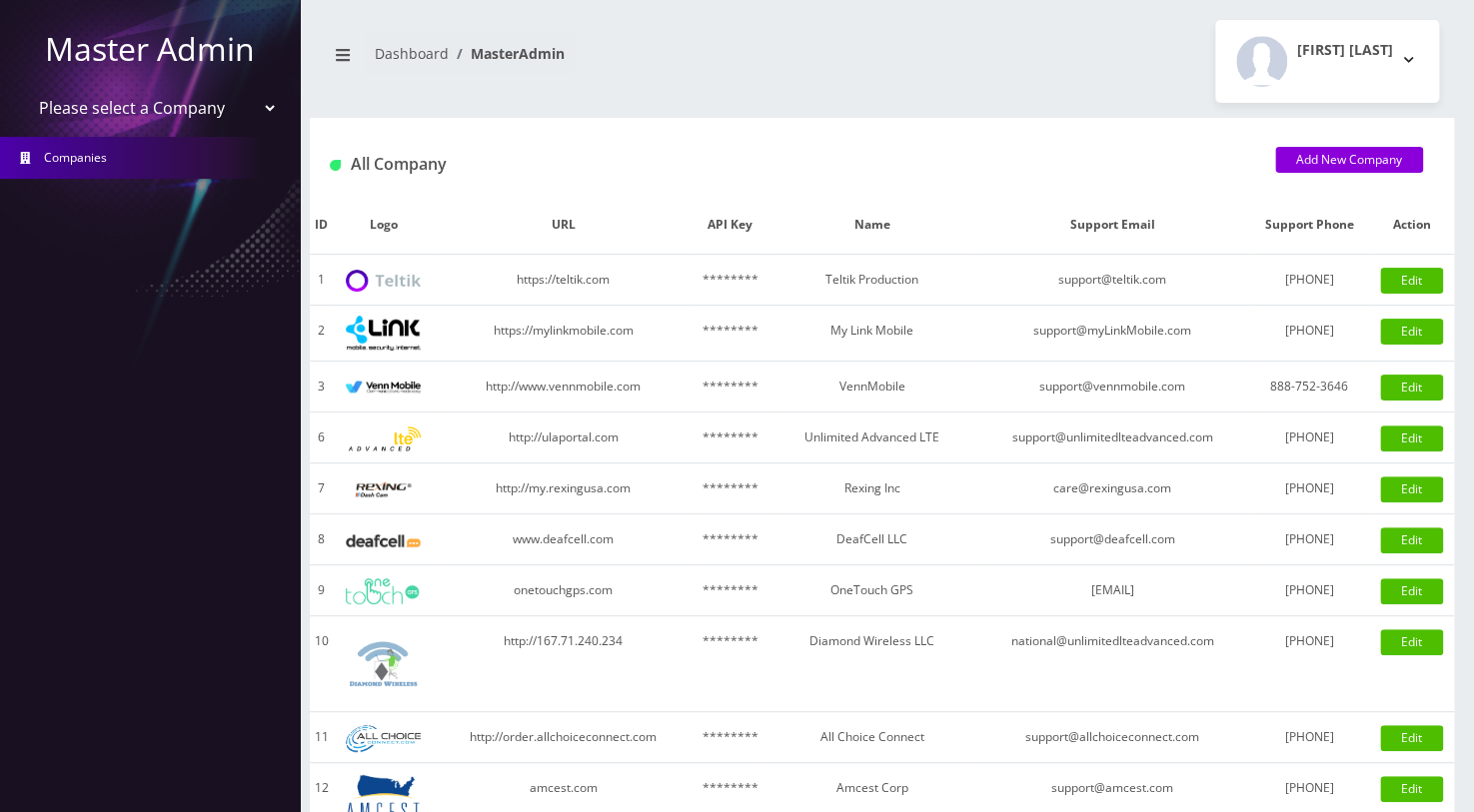 click on "Please select a Company
Teltik Production
My Link Mobile
VennMobile
Unlimited Advanced LTE
Rexing Inc
DeafCell LLC
OneTouch GPS
Diamond Wireless LLC
All Choice Connect
Amcest Corp
IoT
Shluchim Assist
ConnectED Mobile
Innovative Communications
Home Away Secure SIM Call" at bounding box center (150, 108) 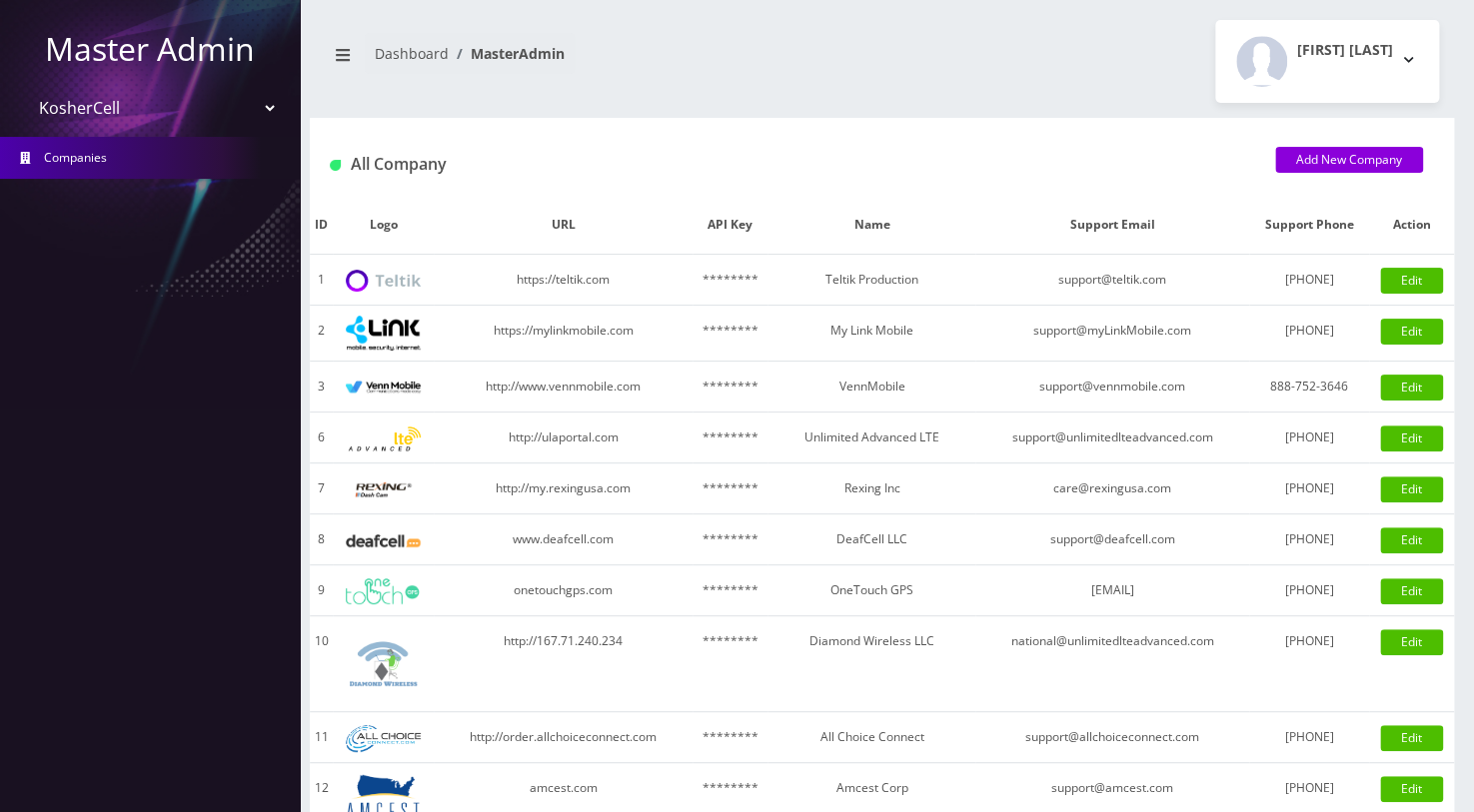 click on "Please select a Company
Teltik Production
My Link Mobile
VennMobile
Unlimited Advanced LTE
Rexing Inc
DeafCell LLC
OneTouch GPS
Diamond Wireless LLC
All Choice Connect
Amcest Corp
IoT
Shluchim Assist
ConnectED Mobile
Innovative Communications
Home Away Secure SIM Call" at bounding box center (150, 108) 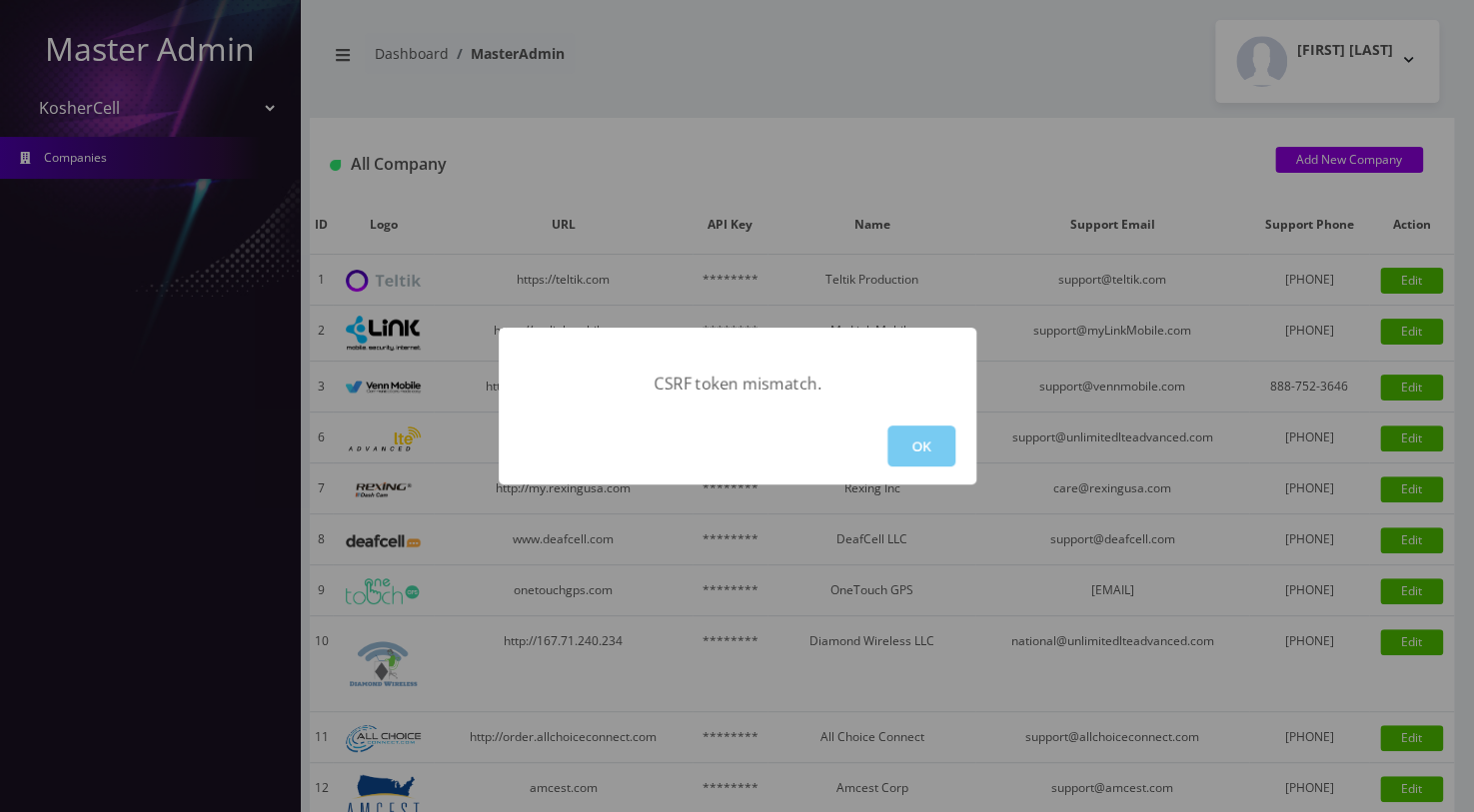 click on "OK" at bounding box center [921, 445] 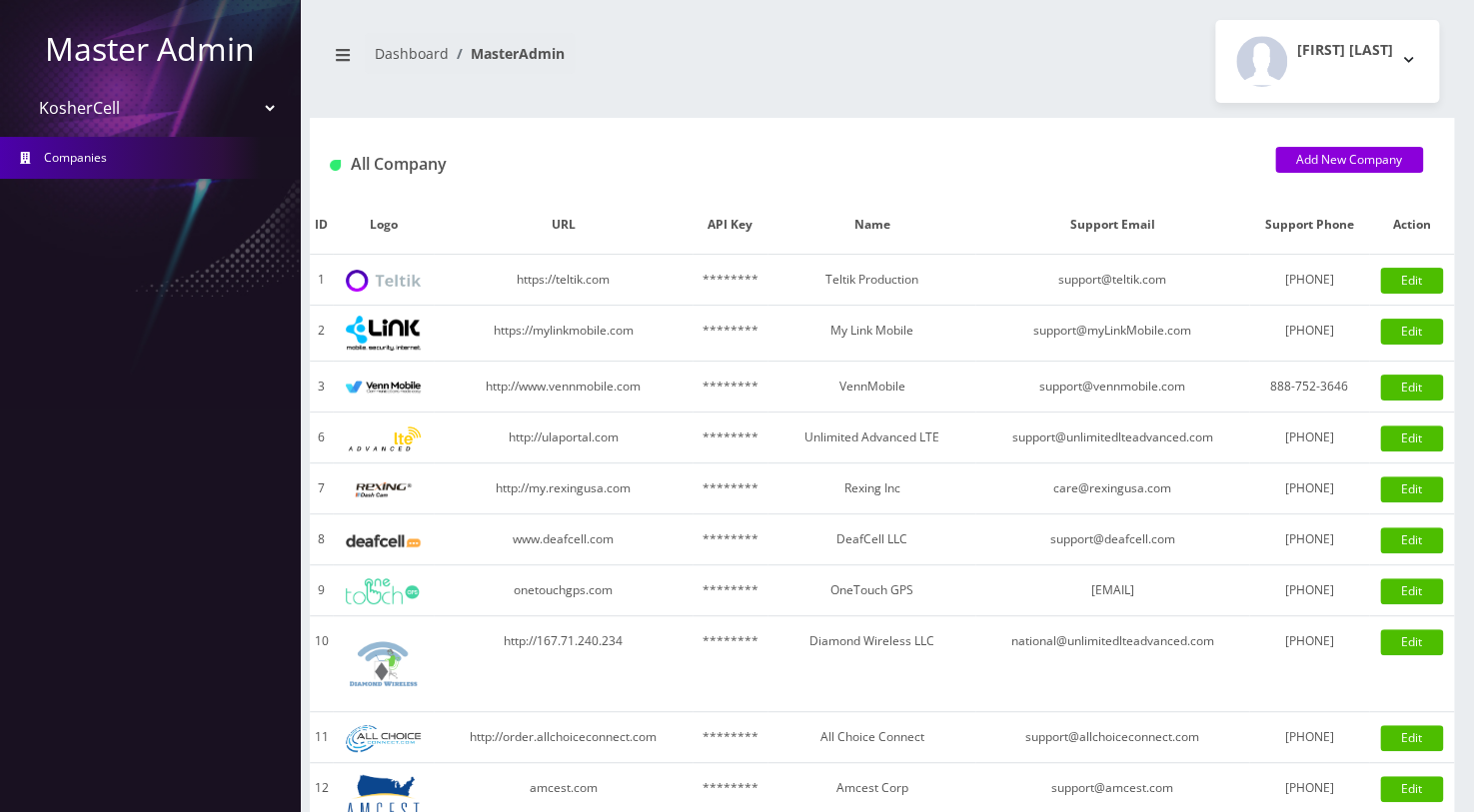 click on "Companies" at bounding box center (75, 157) 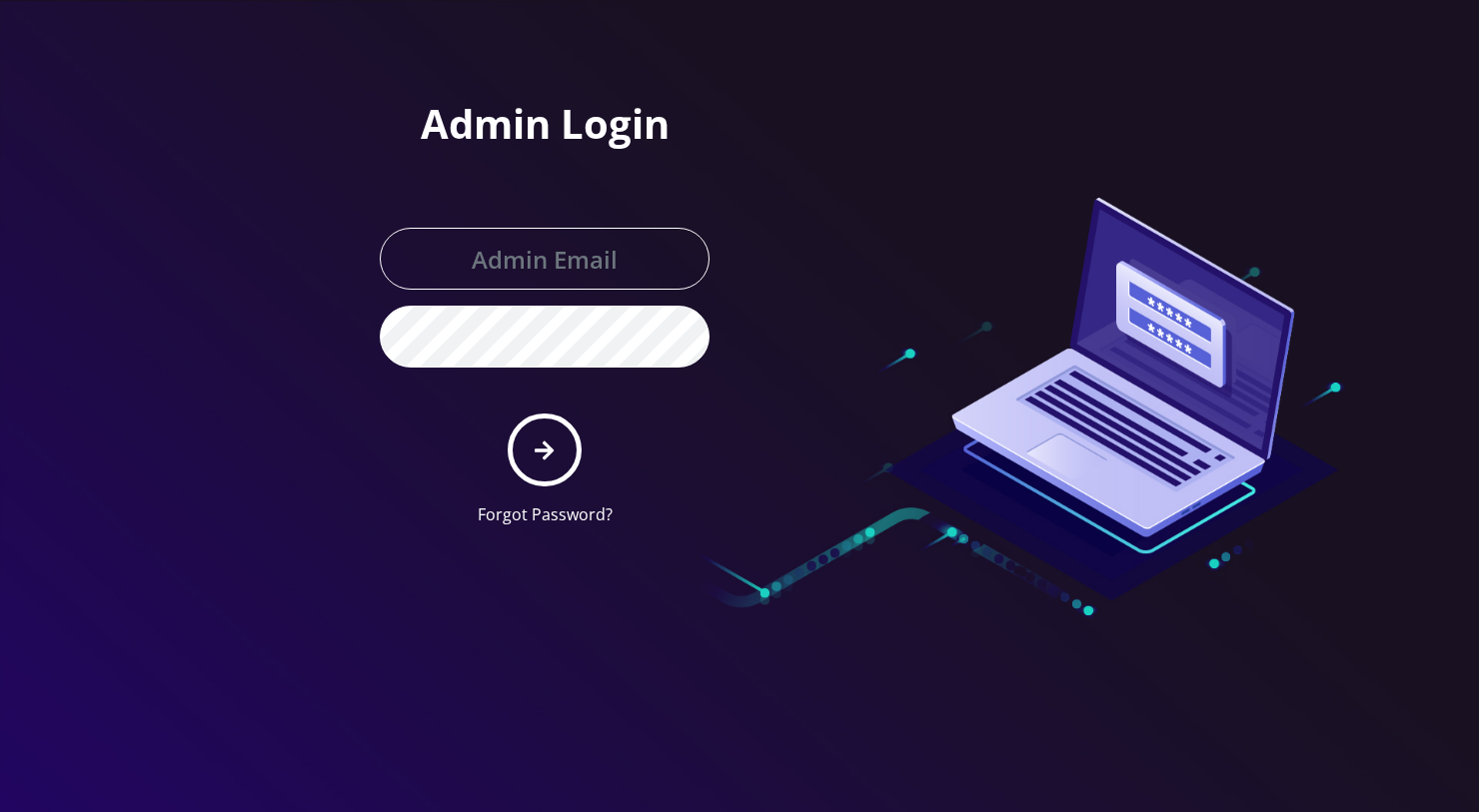 scroll, scrollTop: 0, scrollLeft: 0, axis: both 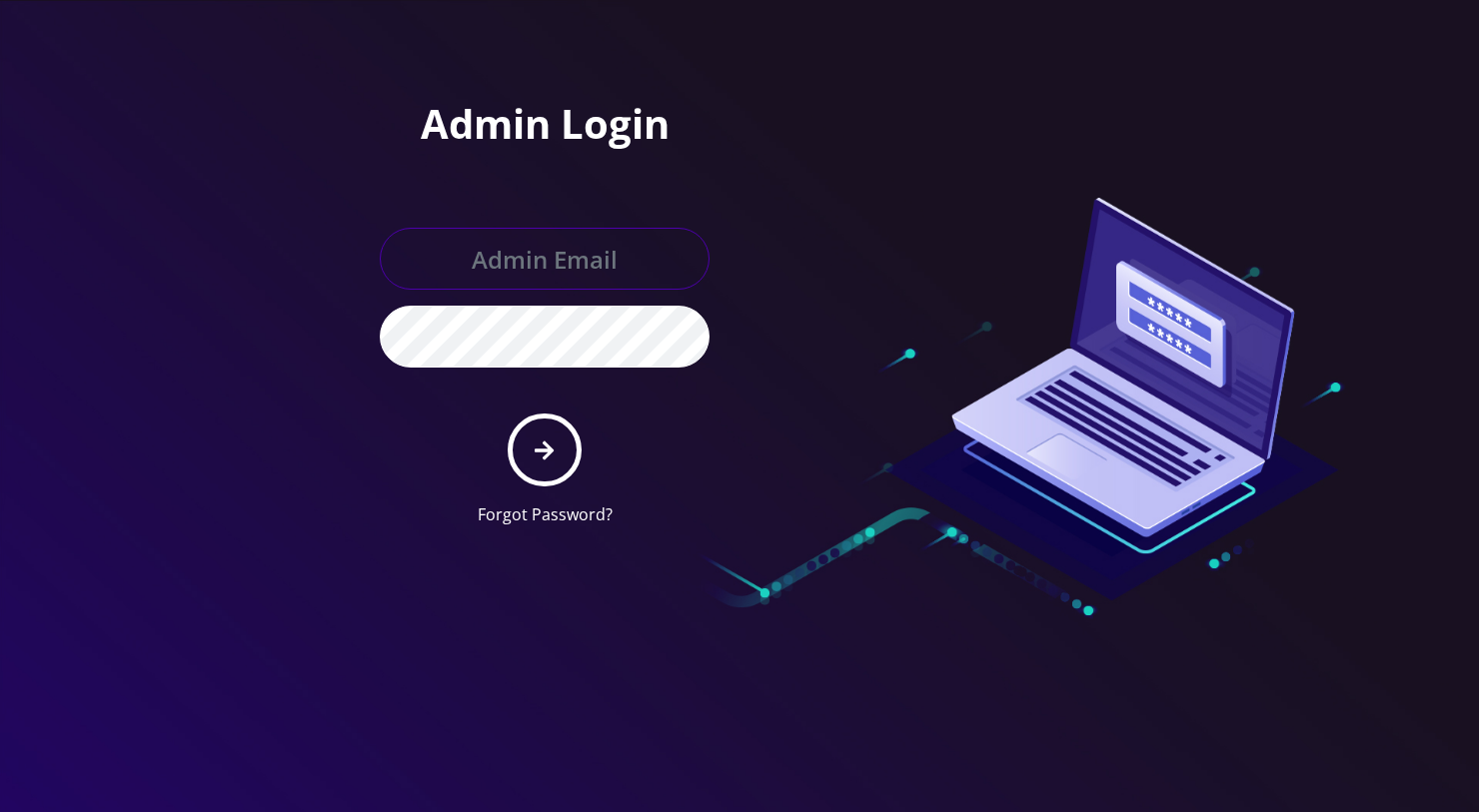 drag, startPoint x: 504, startPoint y: 258, endPoint x: 568, endPoint y: 264, distance: 64.28063 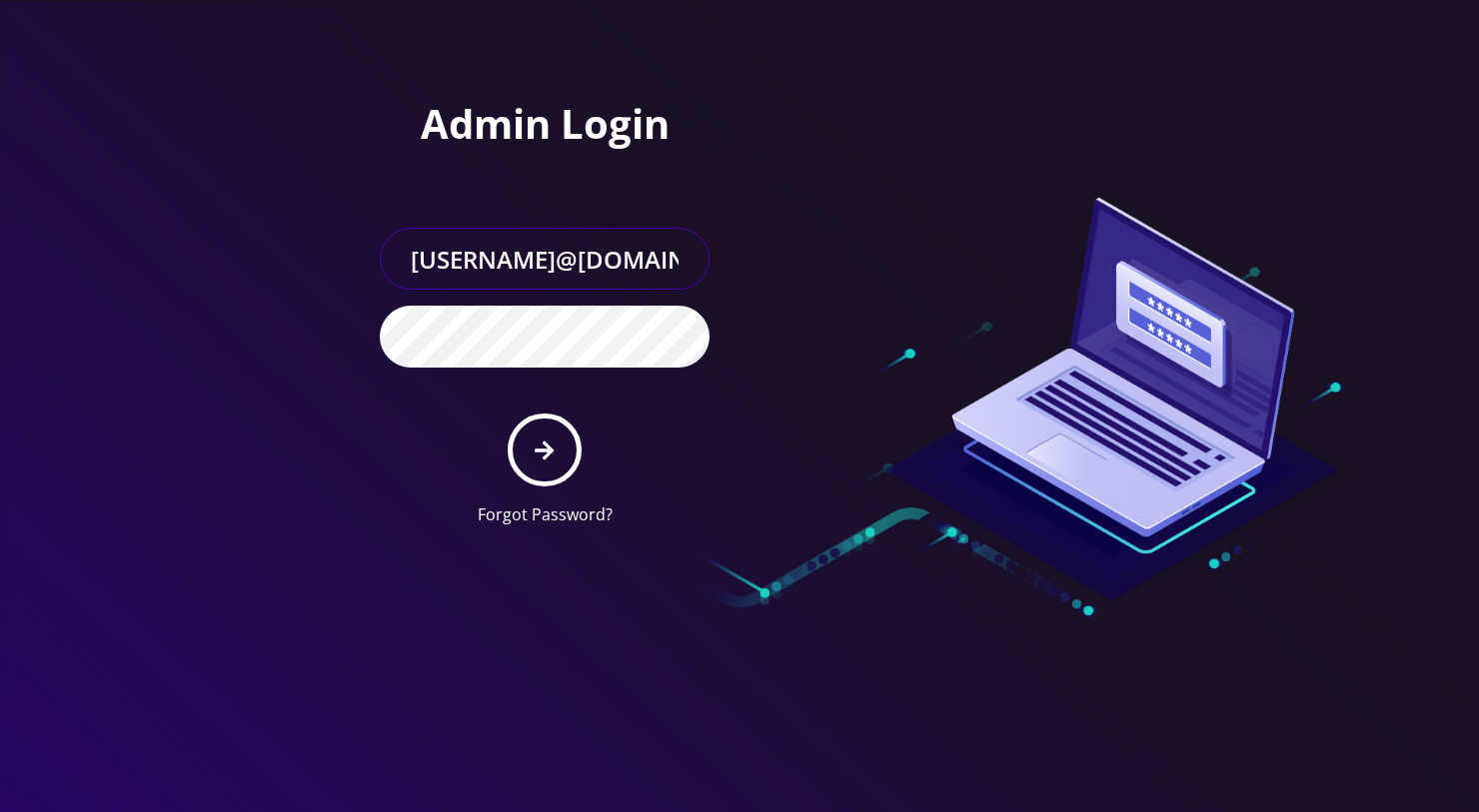 type on "[USERNAME]@[DOMAIN]" 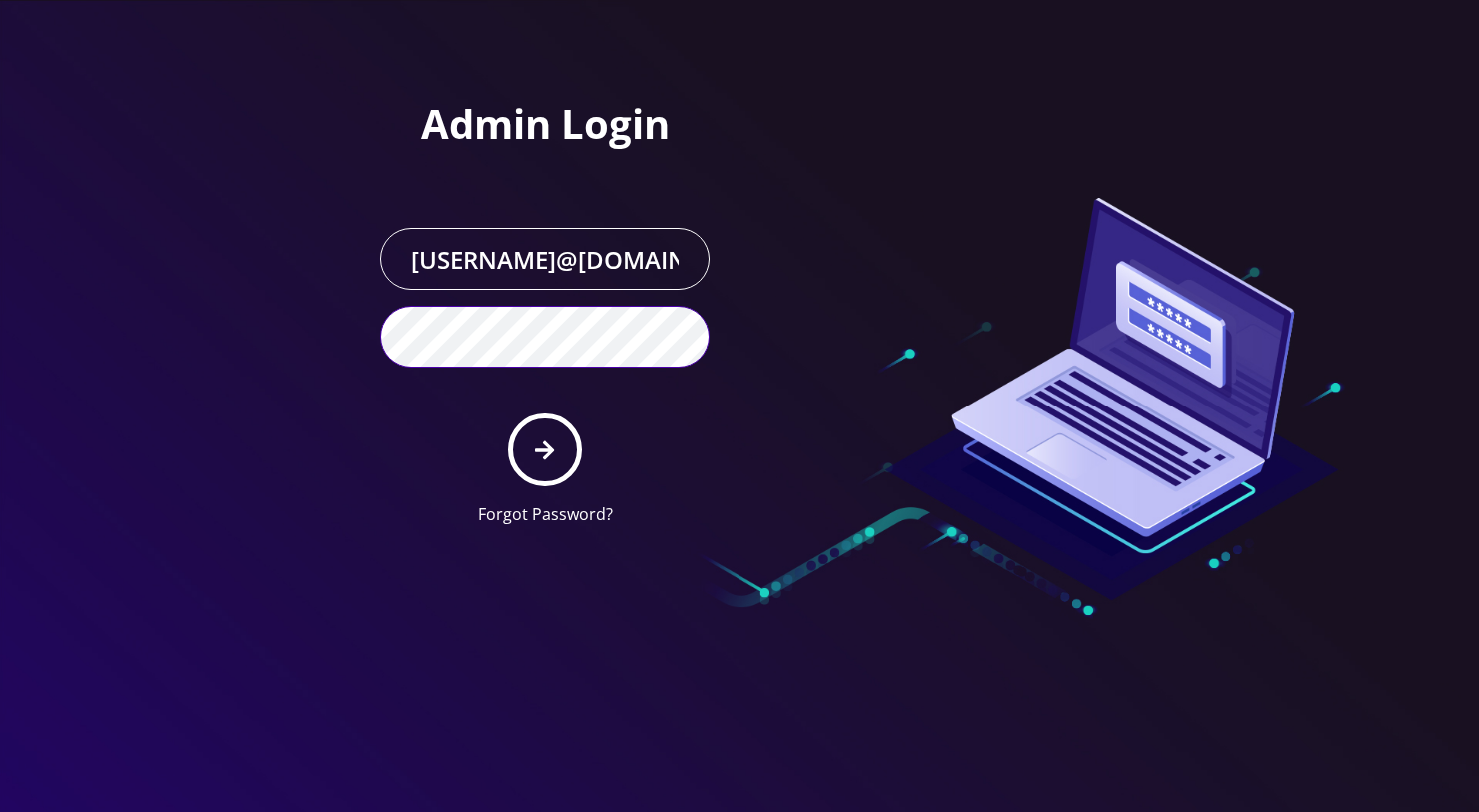 click at bounding box center [544, 449] 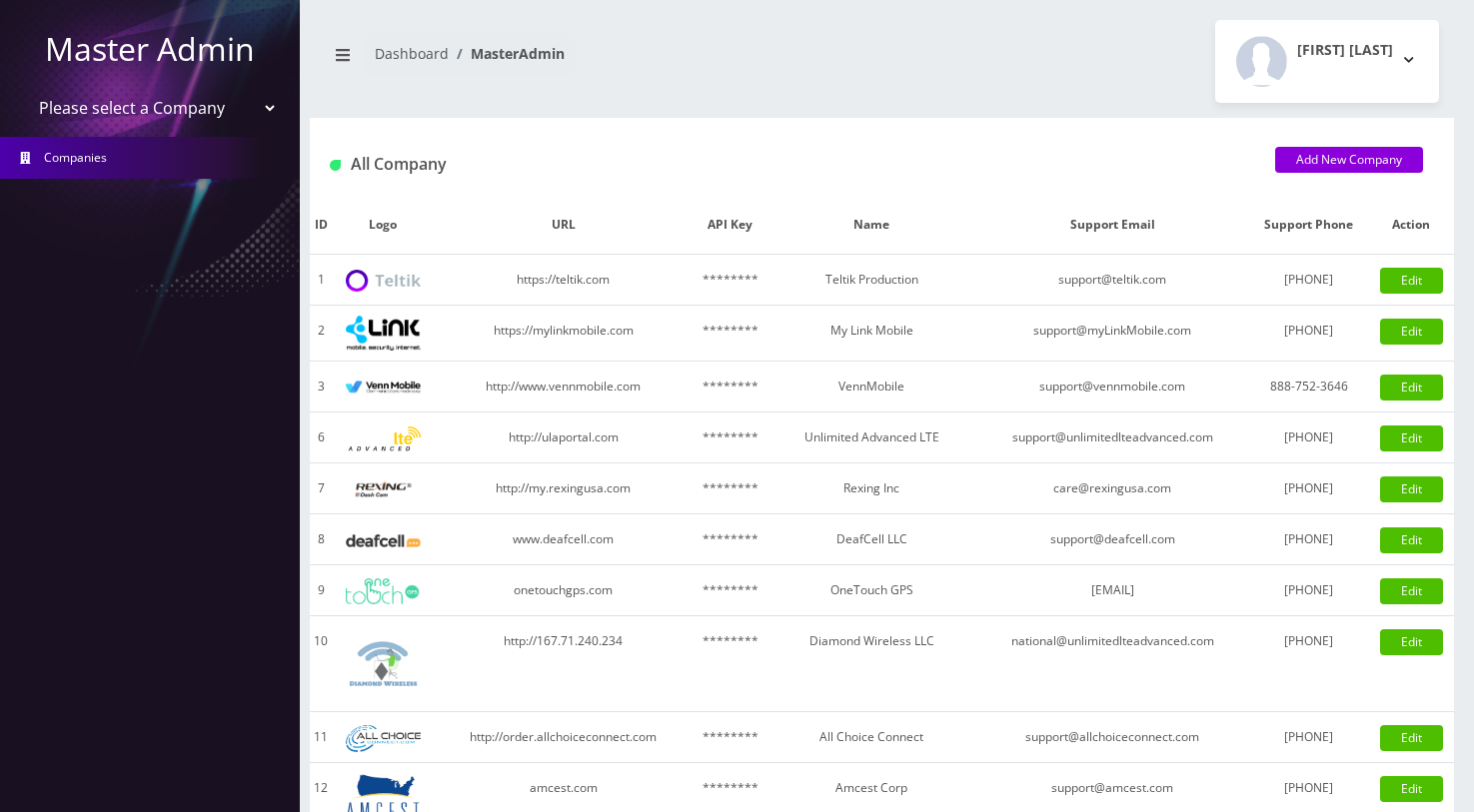 scroll, scrollTop: 0, scrollLeft: 0, axis: both 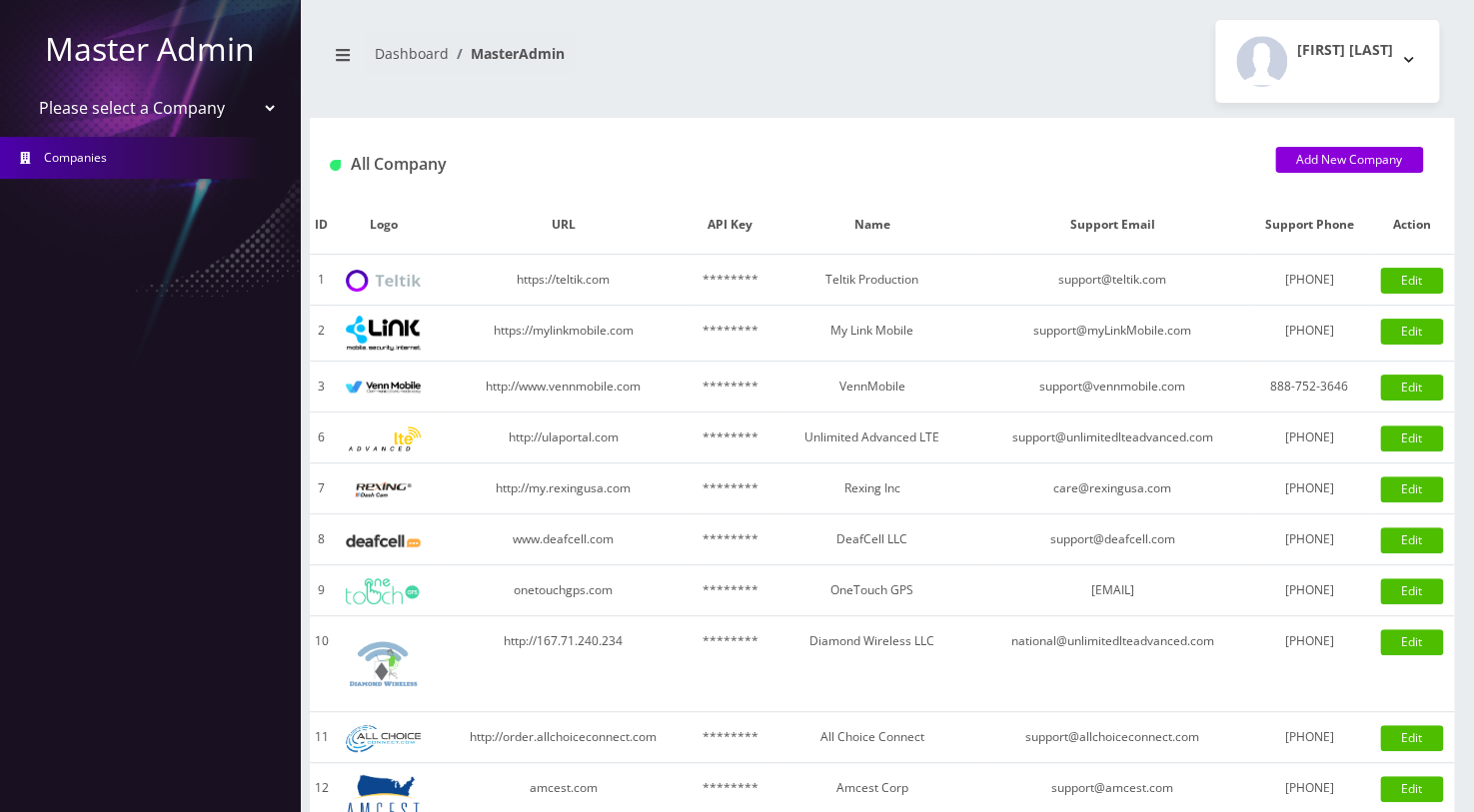 click on "Please select a Company
Teltik Production
My Link Mobile
VennMobile
Unlimited Advanced LTE
Rexing Inc
DeafCell LLC
OneTouch GPS
Diamond Wireless LLC
All Choice Connect
Amcest Corp
IoT
Shluchim Assist
ConnectED Mobile
Innovative Communications
Home Away Secure SIM Call" at bounding box center (150, 108) 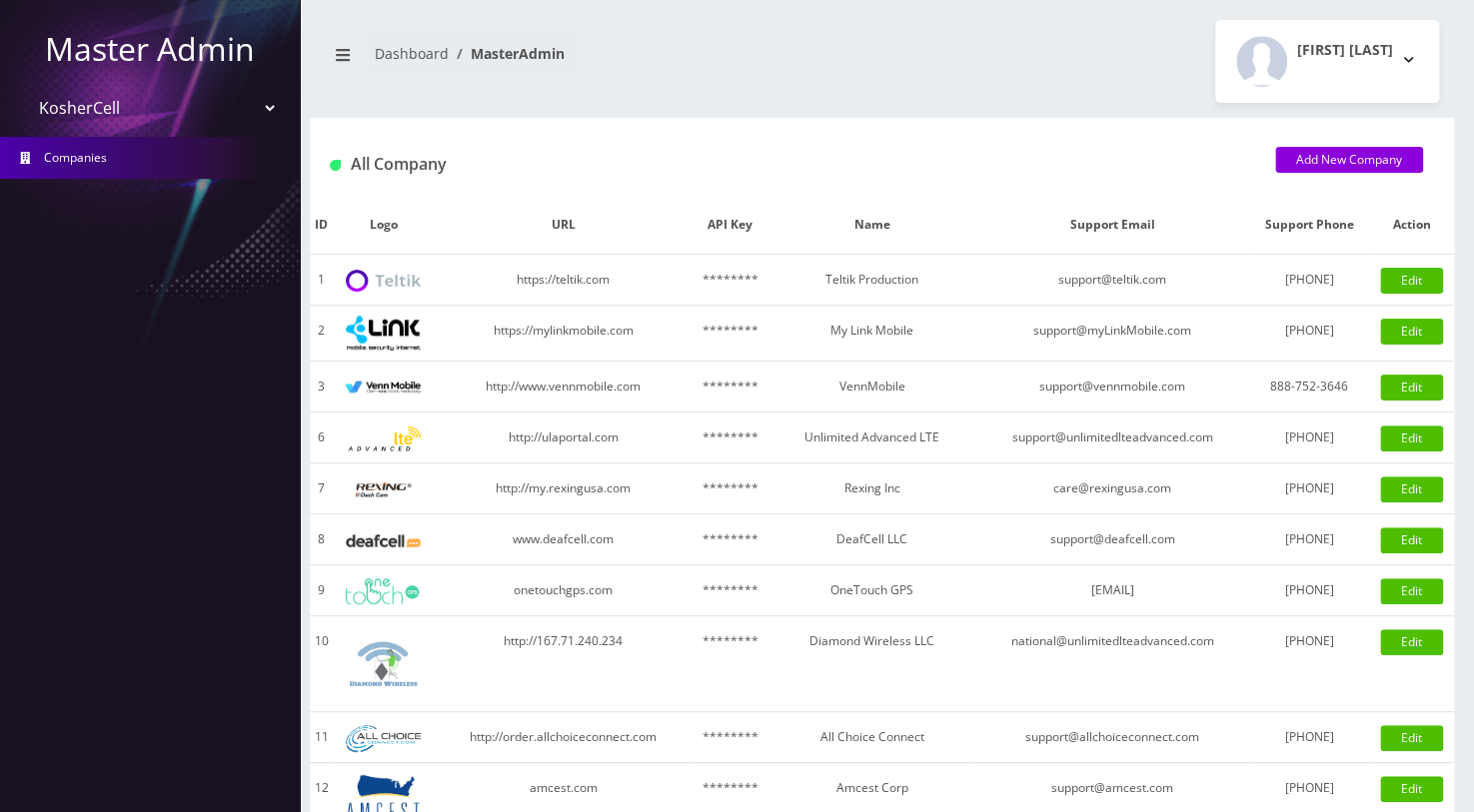 click on "Please select a Company
Teltik Production
My Link Mobile
VennMobile
Unlimited Advanced LTE
Rexing Inc
DeafCell LLC
OneTouch GPS
Diamond Wireless LLC
All Choice Connect
Amcest Corp
IoT
Shluchim Assist
ConnectED Mobile
Innovative Communications
Home Away Secure SIM Call" at bounding box center (150, 108) 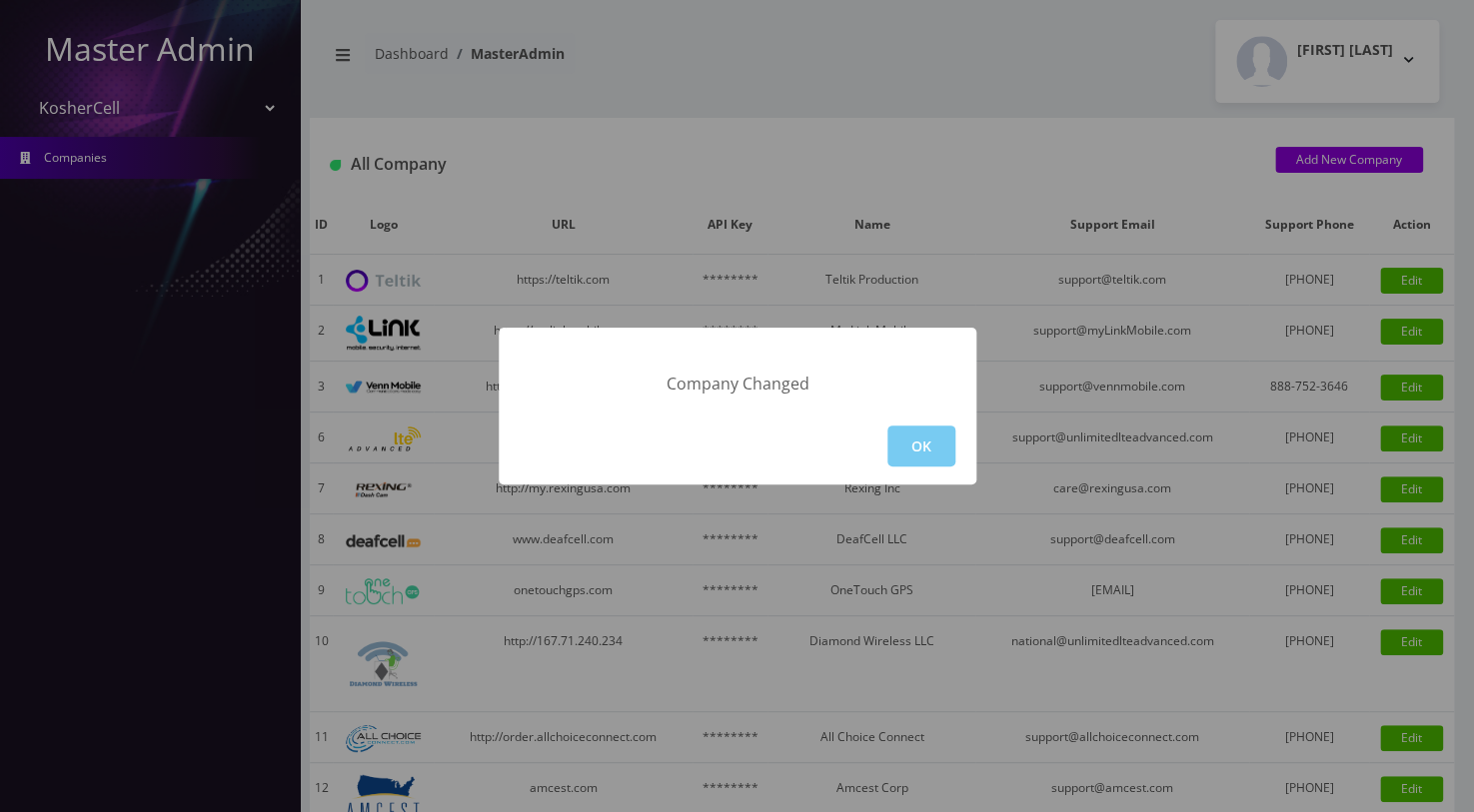 click on "OK" at bounding box center (921, 445) 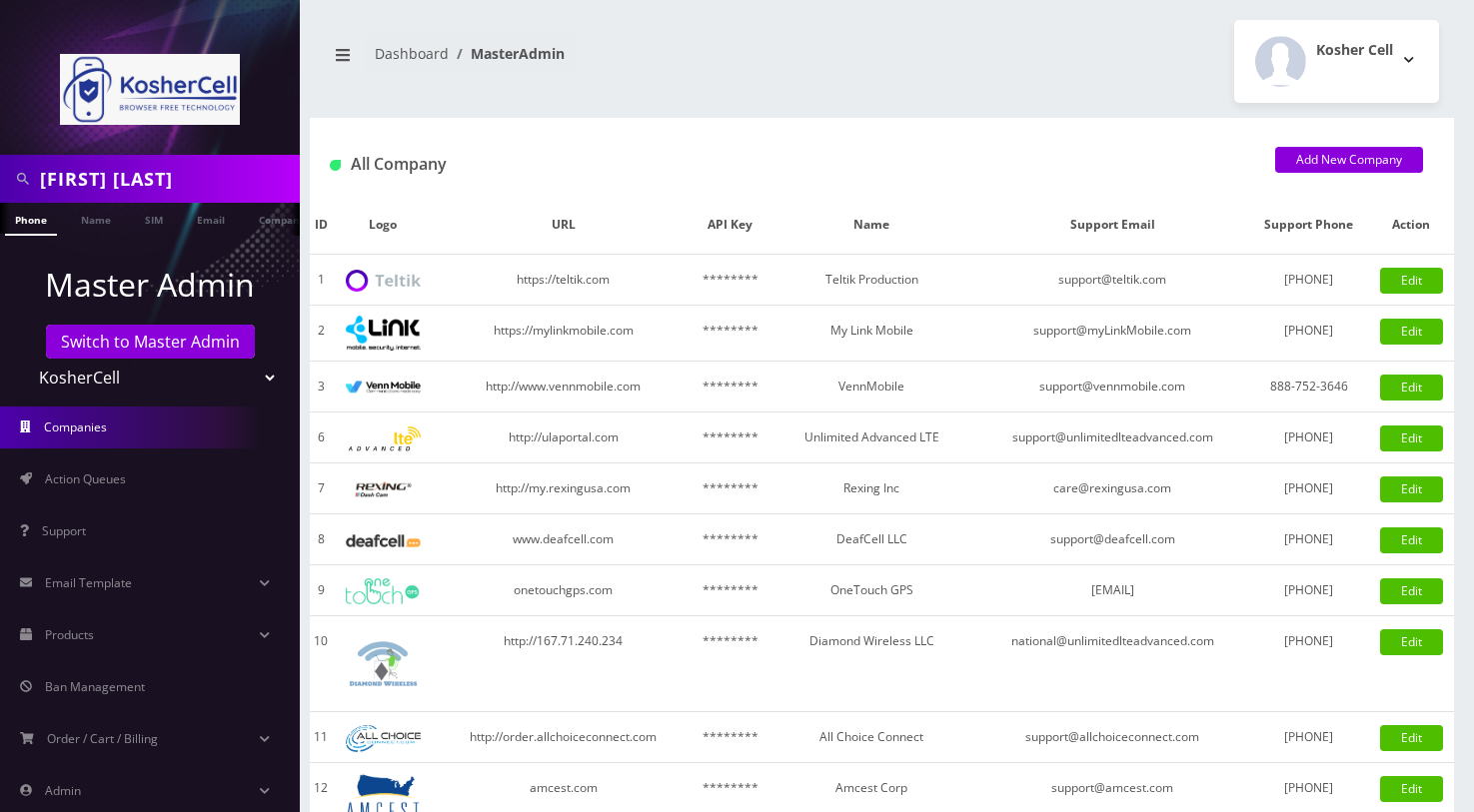 scroll, scrollTop: 0, scrollLeft: 0, axis: both 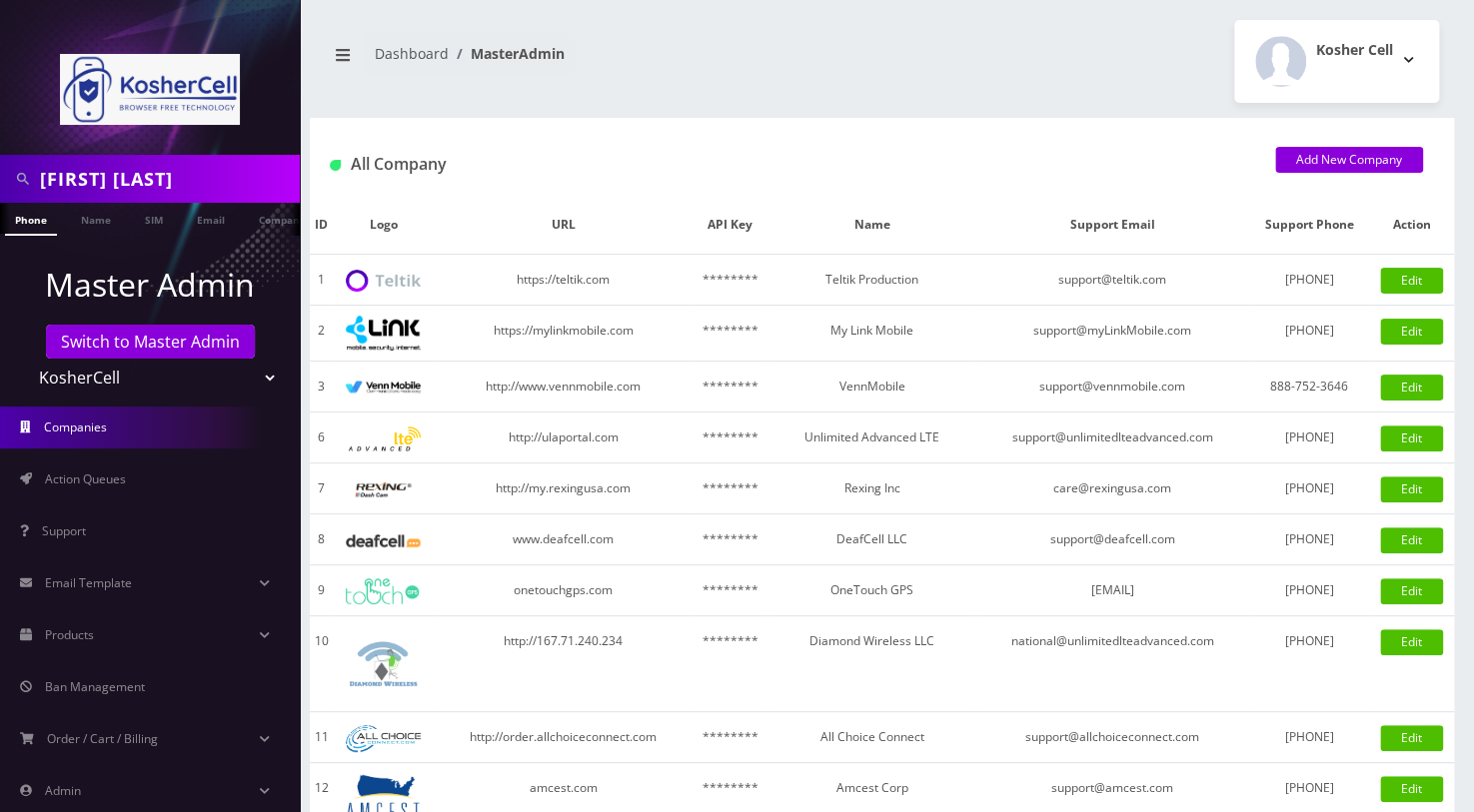 click on "[FIRST] [LAST]" at bounding box center [167, 179] 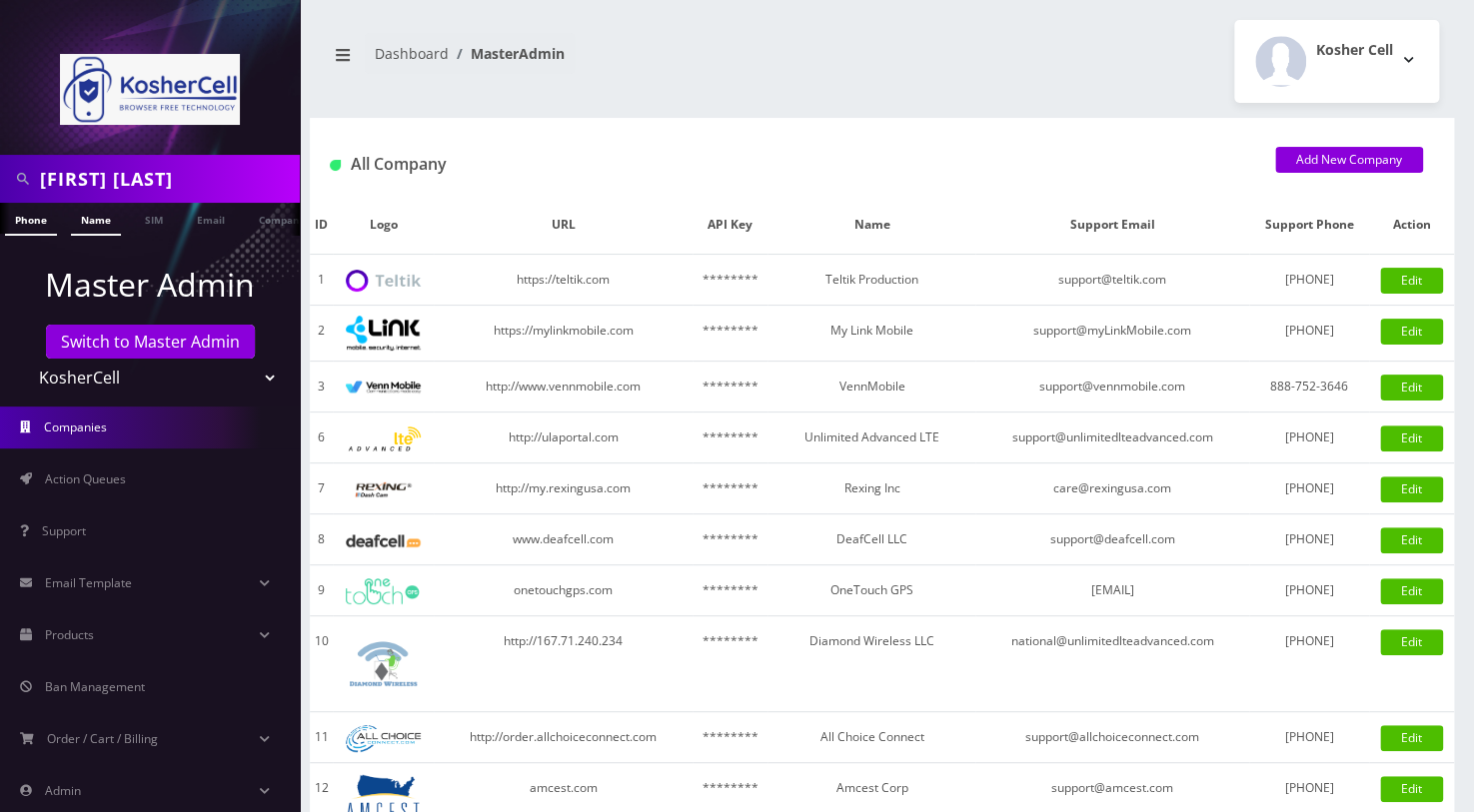 type on "zahev yanofsky" 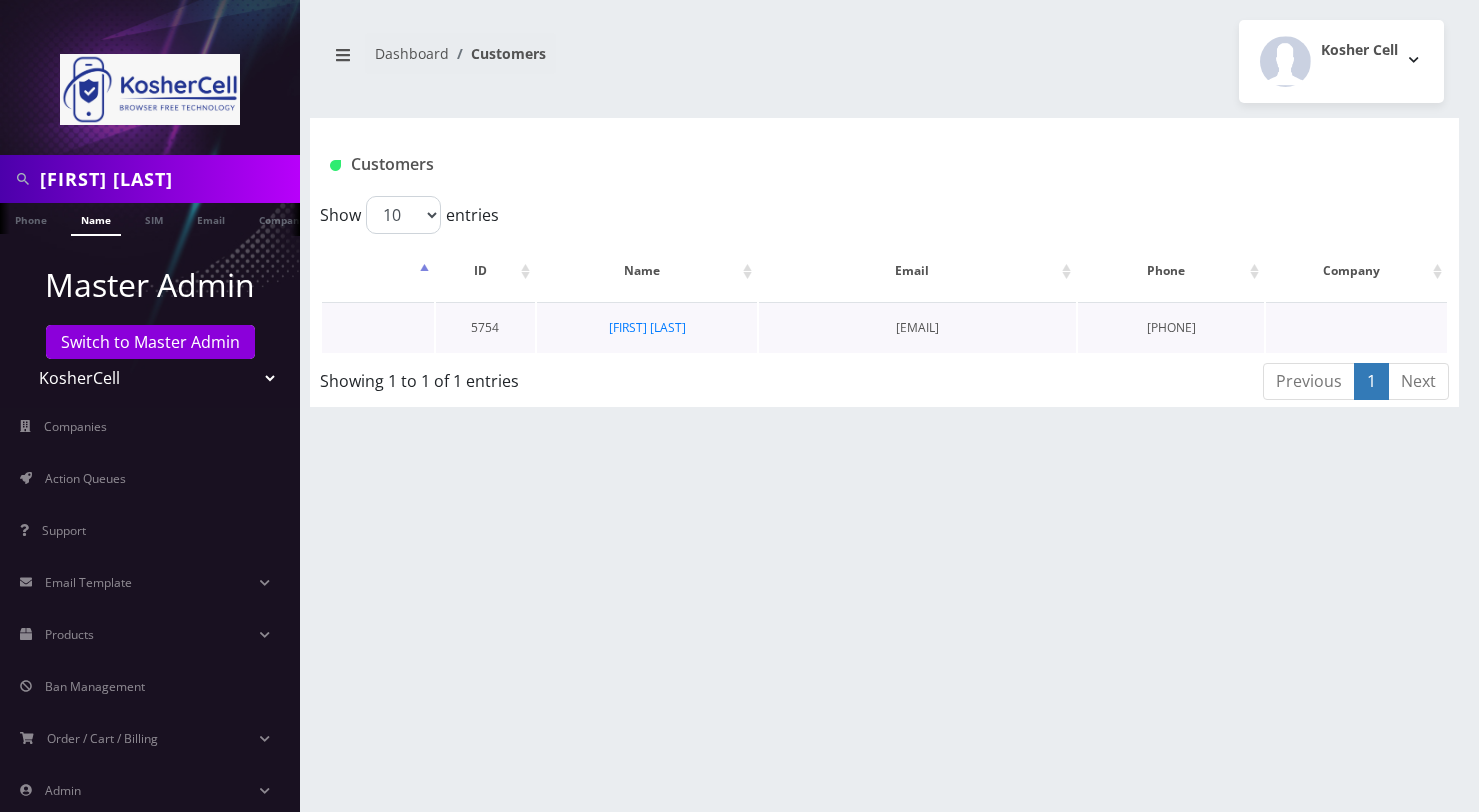 scroll, scrollTop: 0, scrollLeft: 0, axis: both 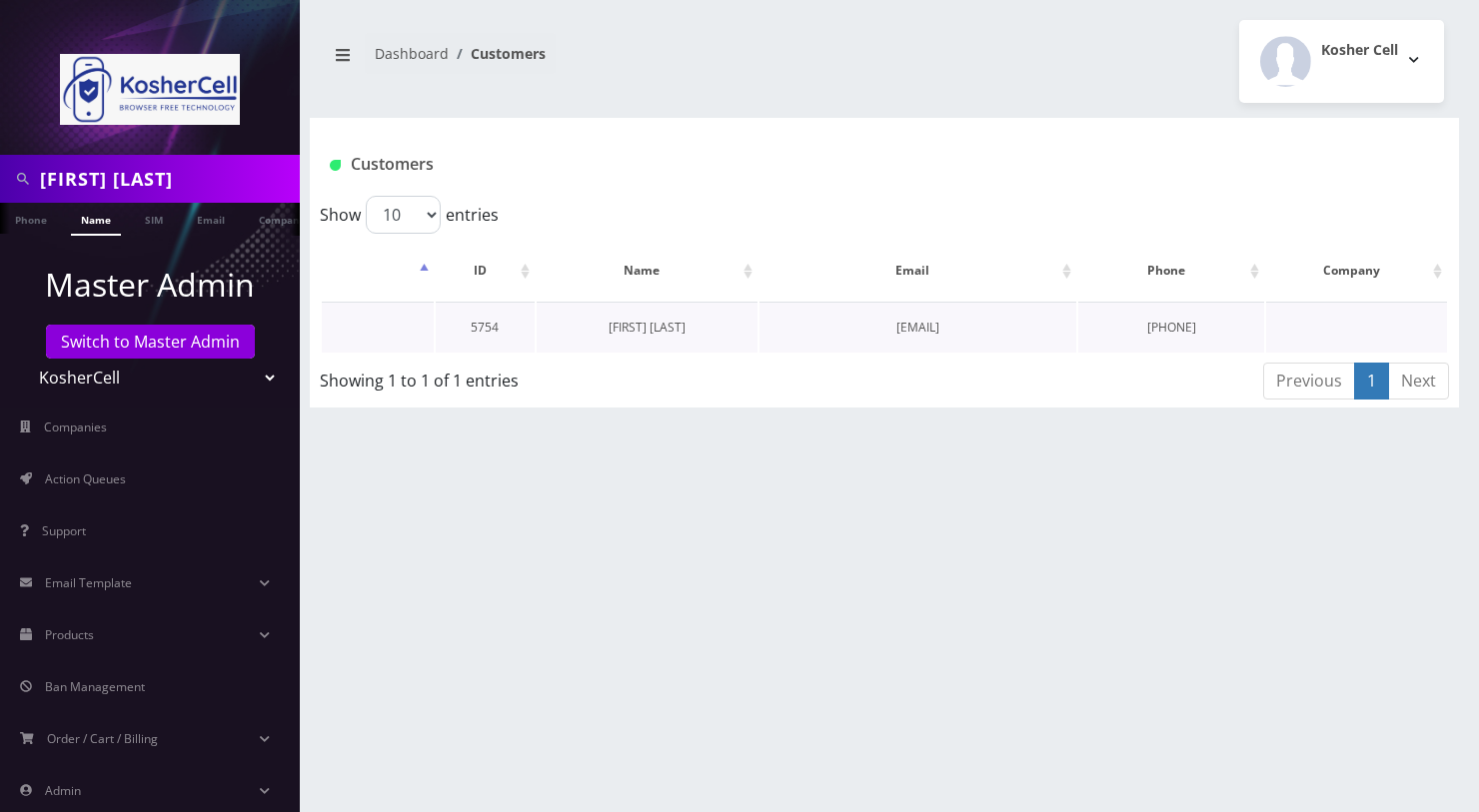 click on "[FIRST] [LAST]" at bounding box center [647, 327] 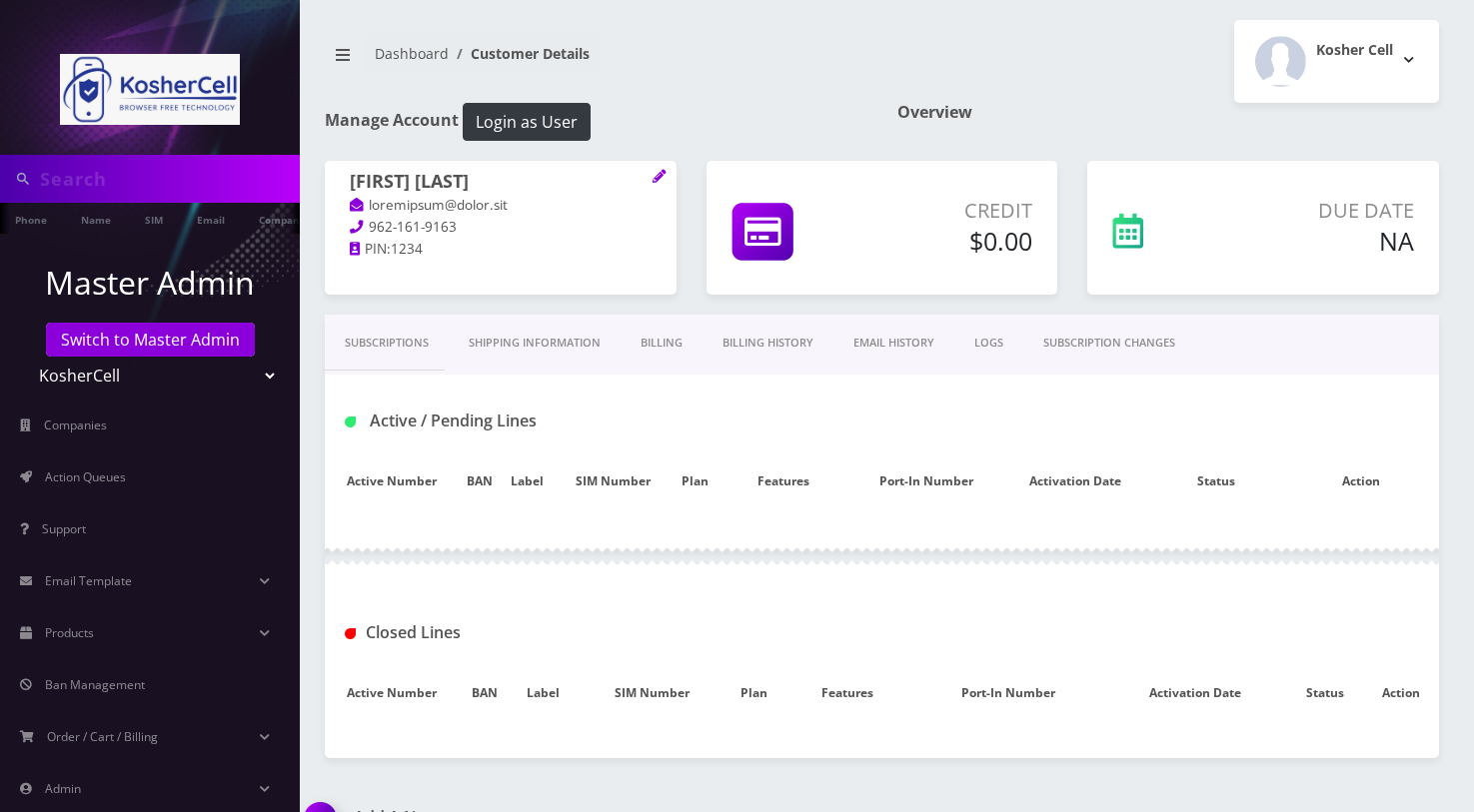scroll, scrollTop: 0, scrollLeft: 0, axis: both 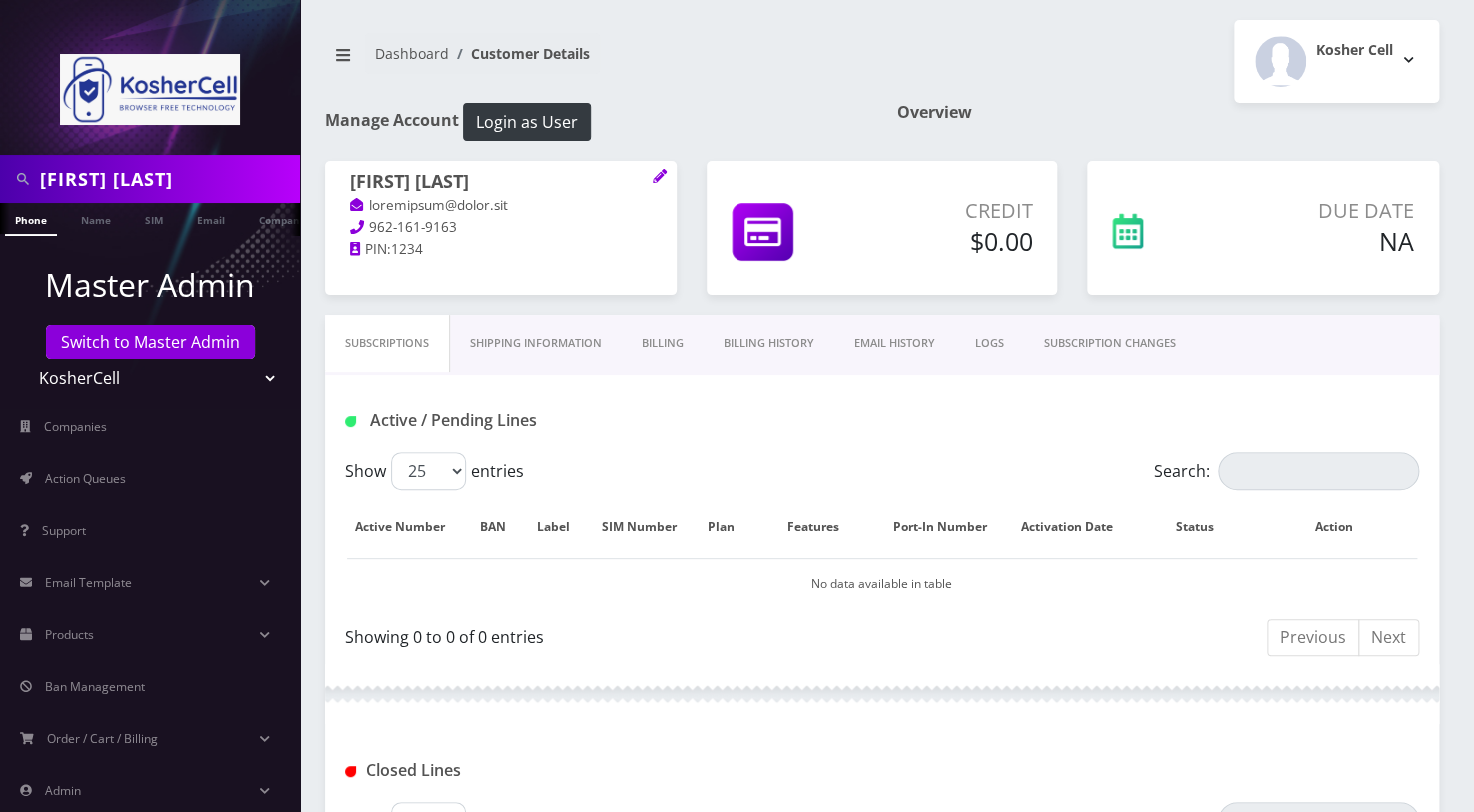 click on "Billing History" at bounding box center (768, 343) 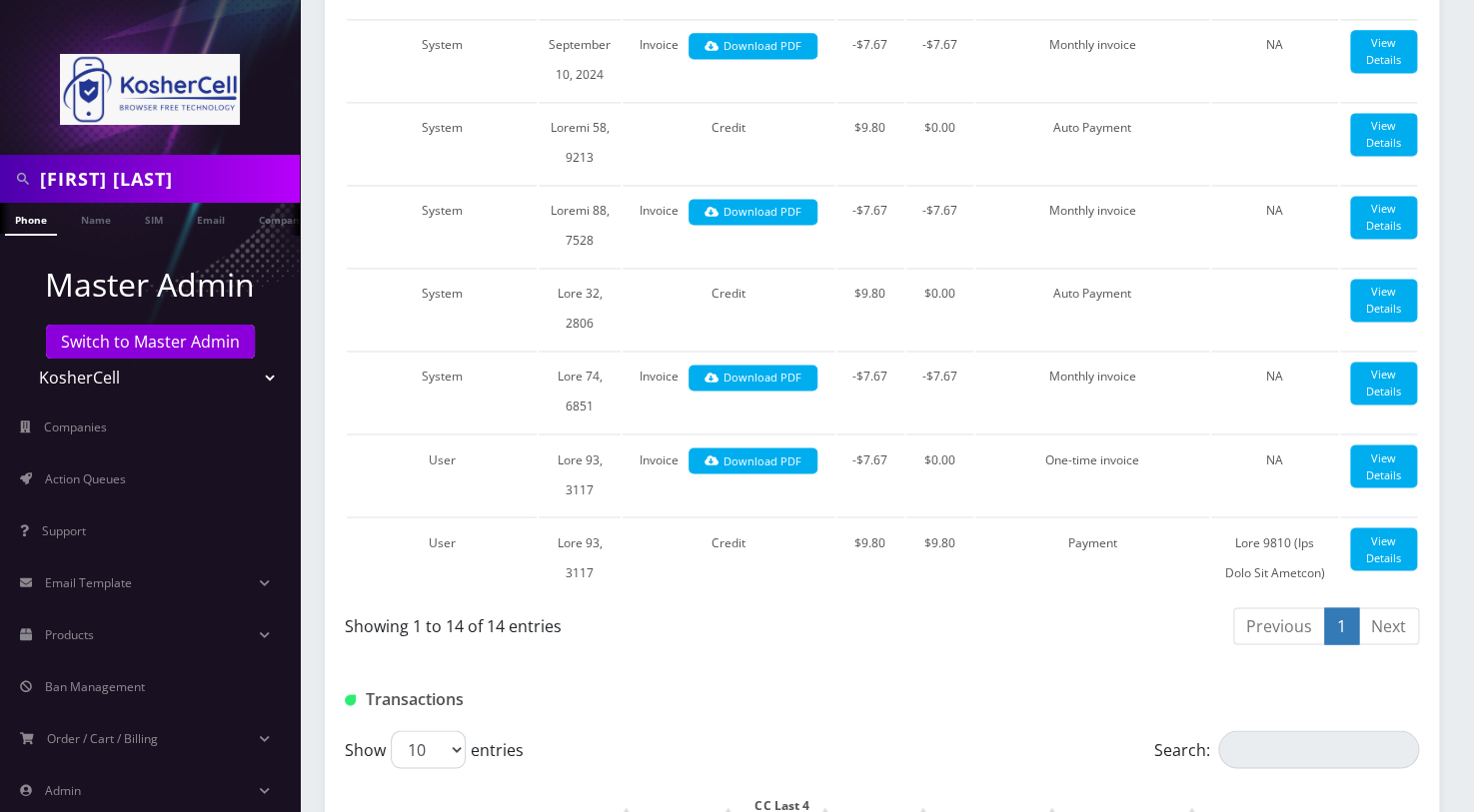 scroll, scrollTop: 1543, scrollLeft: 0, axis: vertical 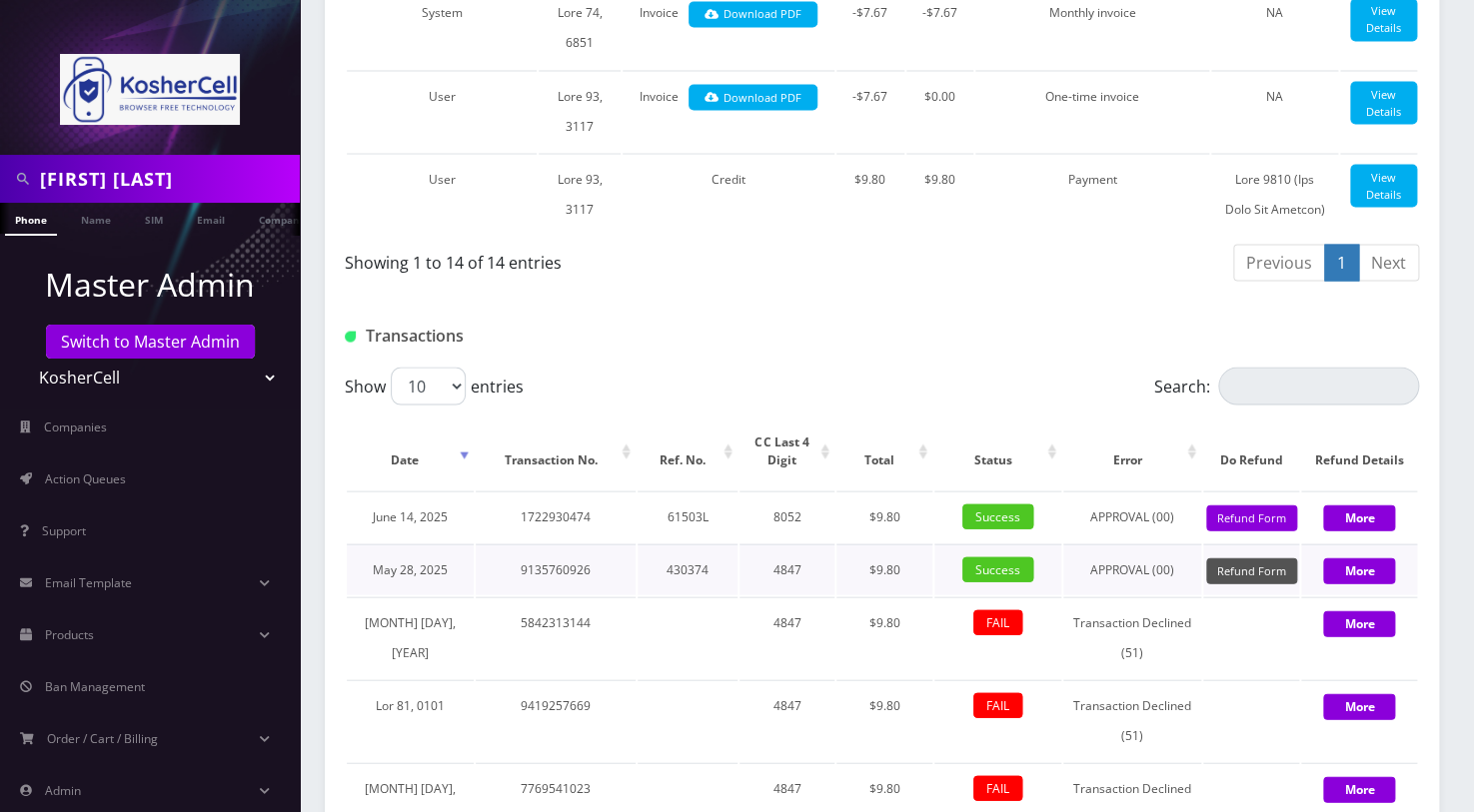 click on "Refund Form" at bounding box center [1251, 570] 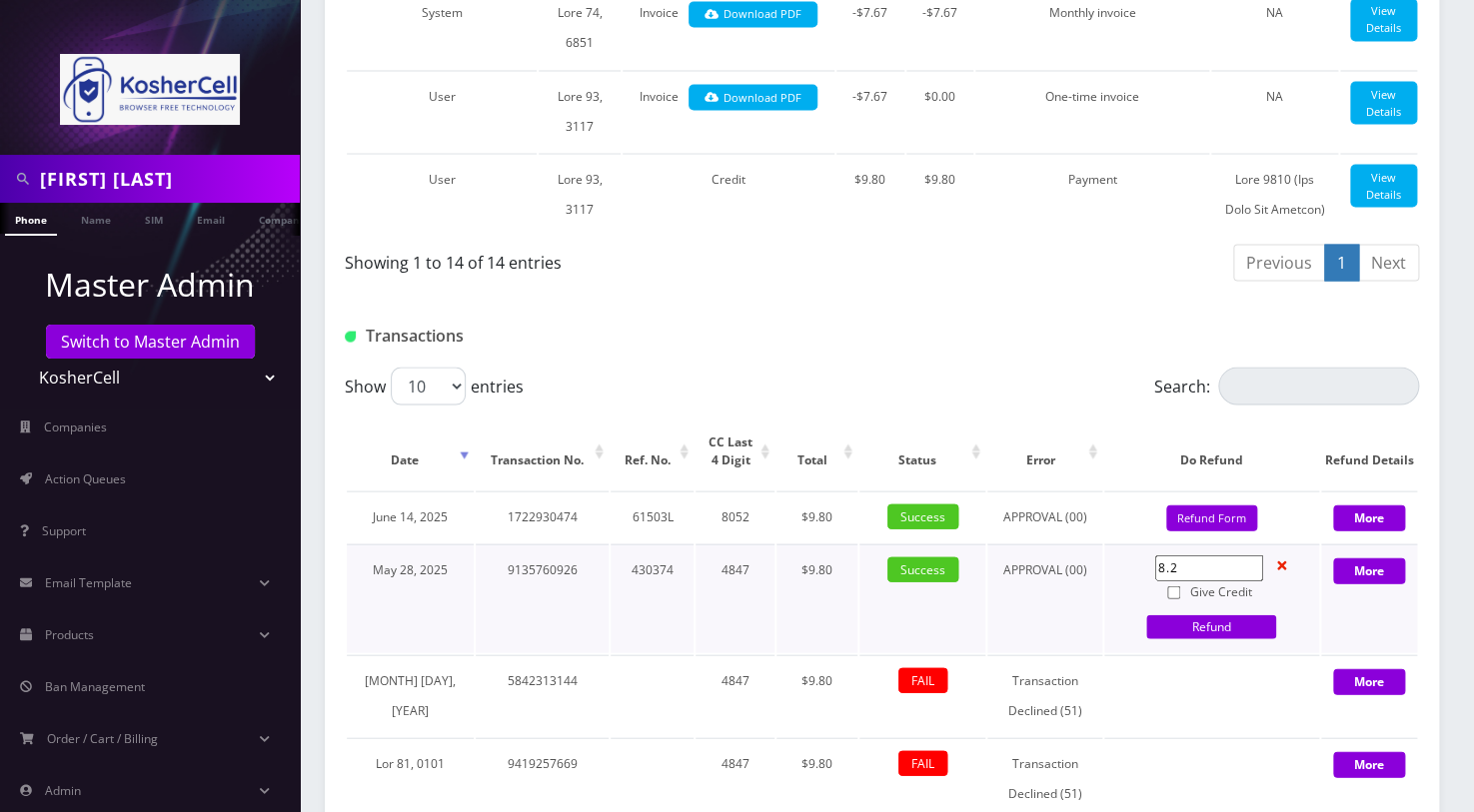 click on "Give Credit" at bounding box center (1173, 591) 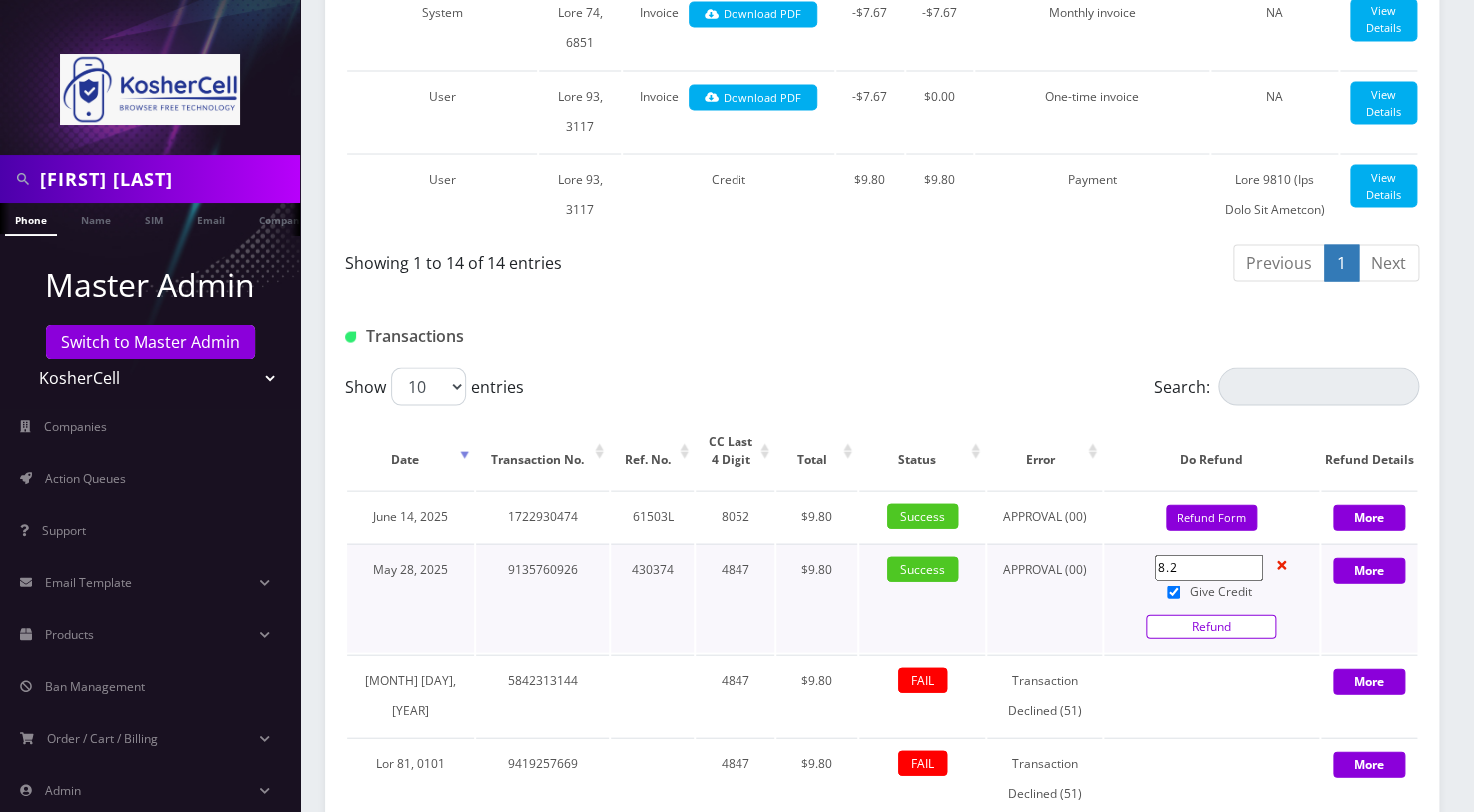click on "Refund" at bounding box center [1211, 626] 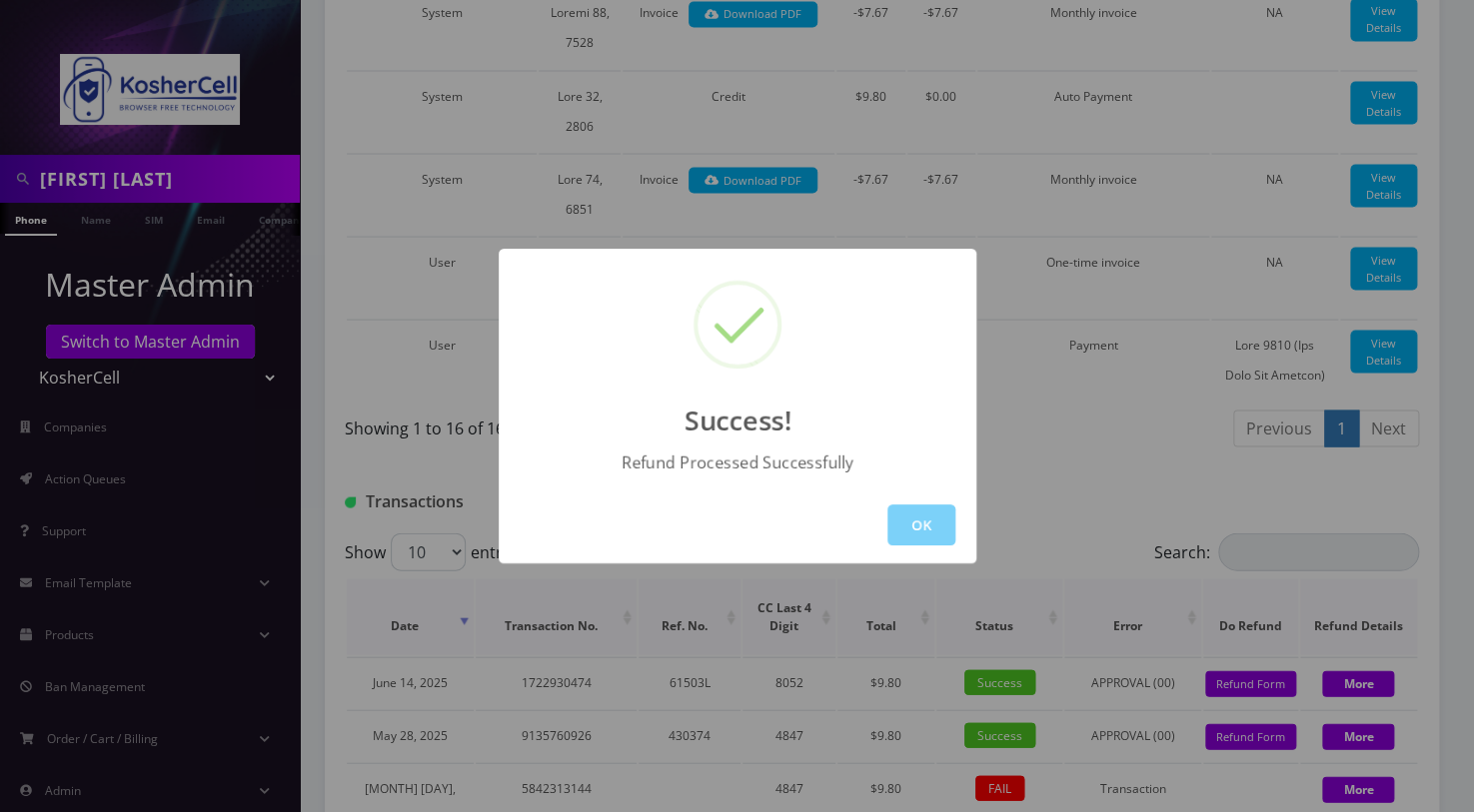 click on "OK" at bounding box center [921, 524] 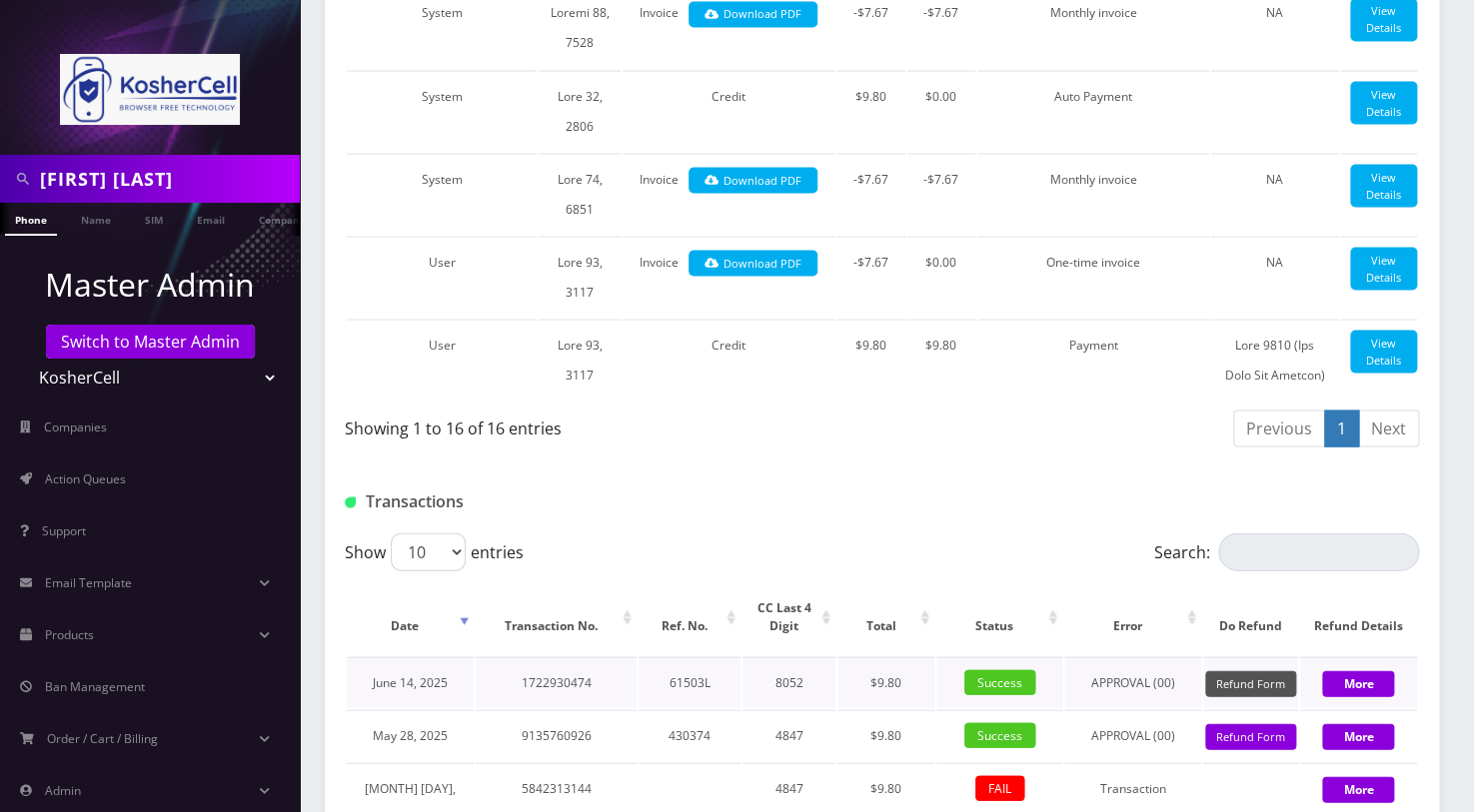 click on "Refund Form" at bounding box center (1250, 683) 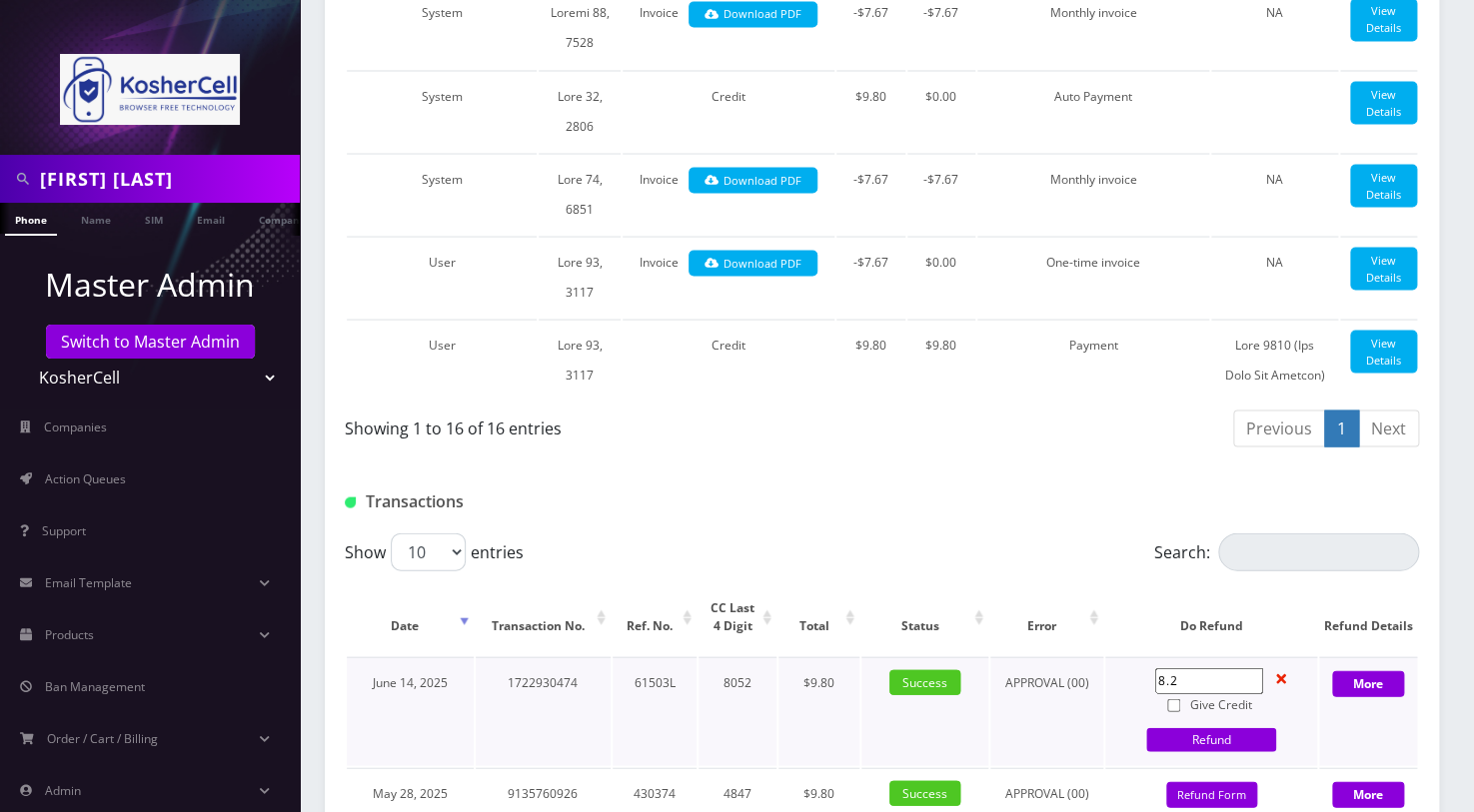 click on "Give Credit" at bounding box center [1173, 704] 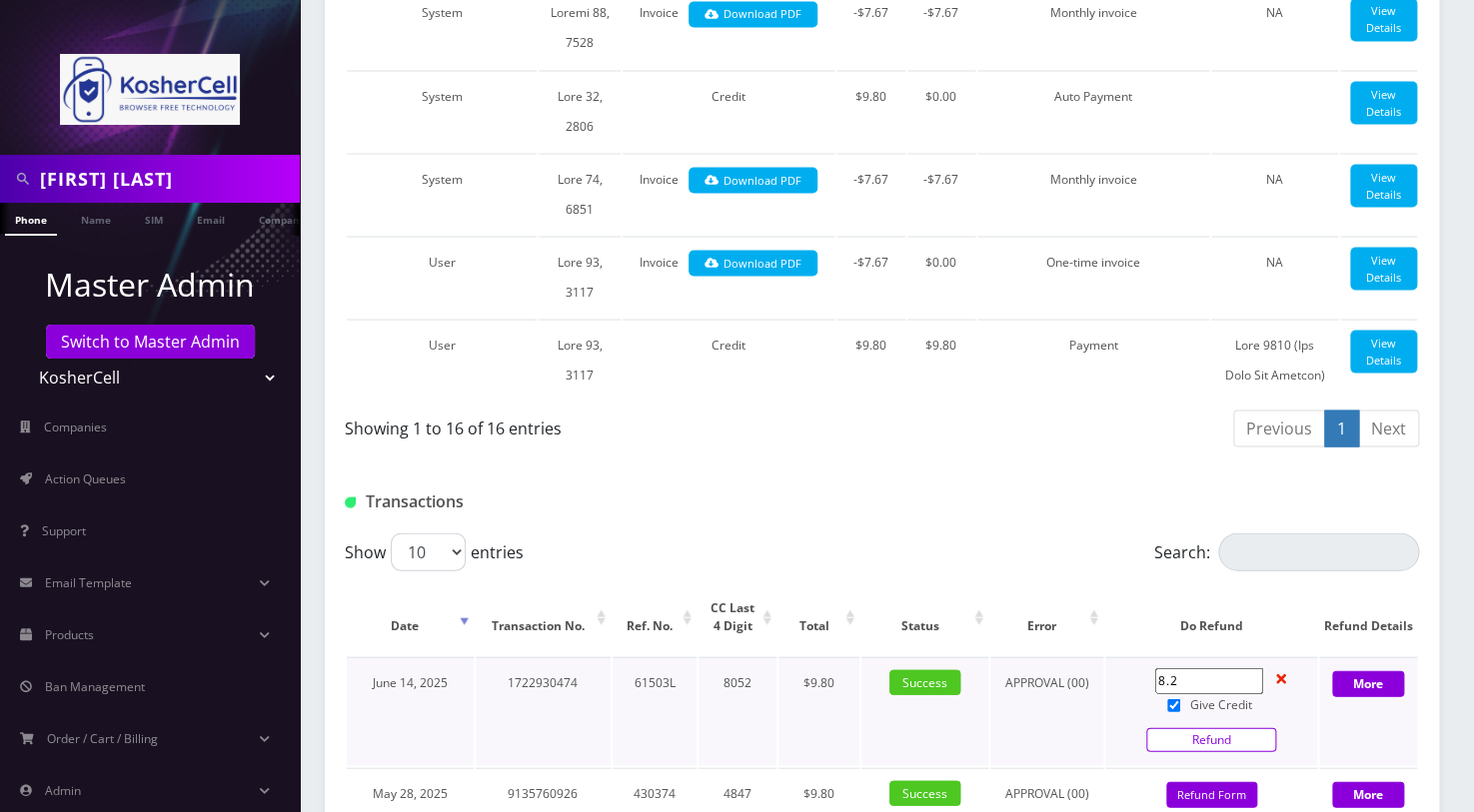 click on "Refund" at bounding box center (1211, 739) 